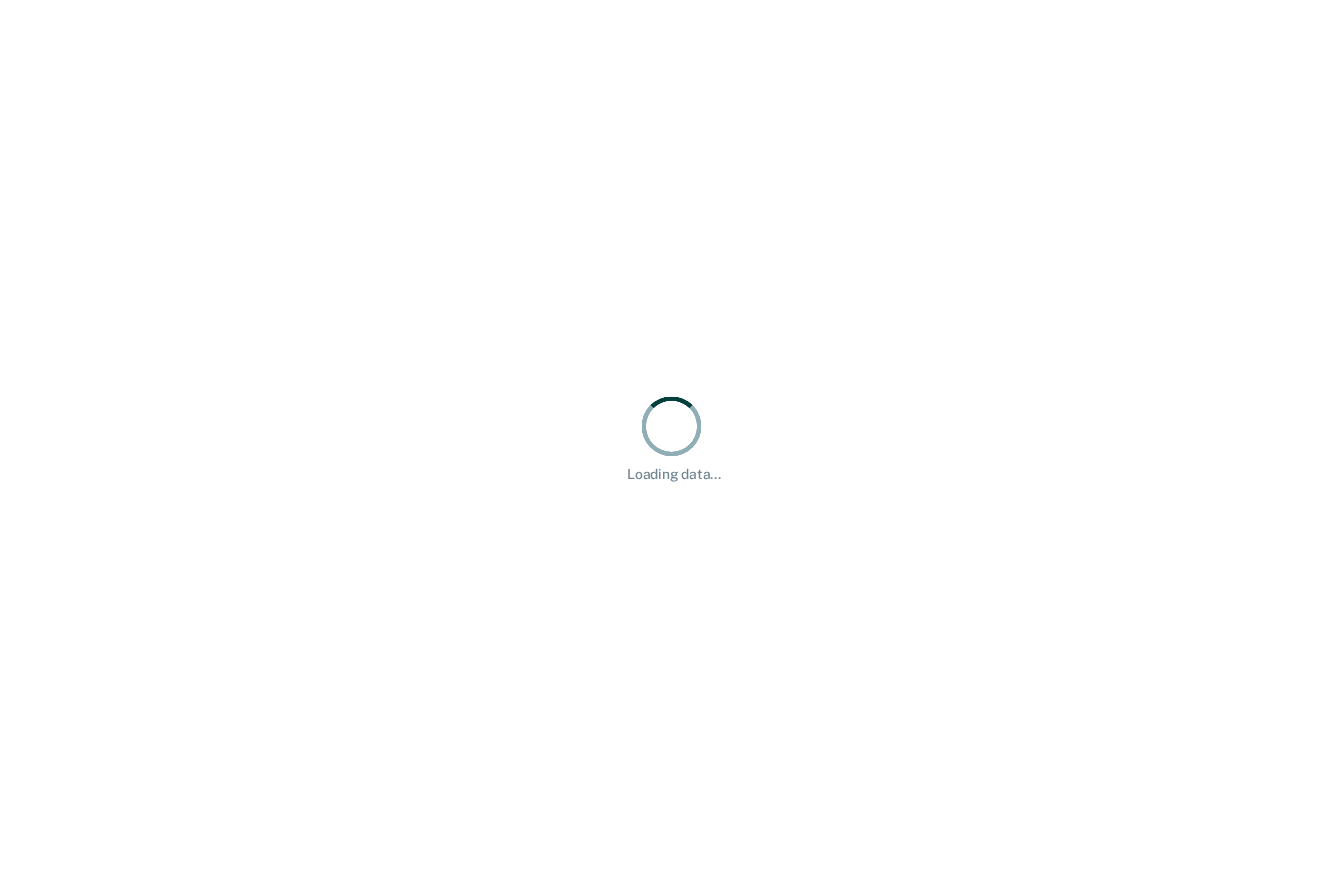 scroll, scrollTop: 0, scrollLeft: 0, axis: both 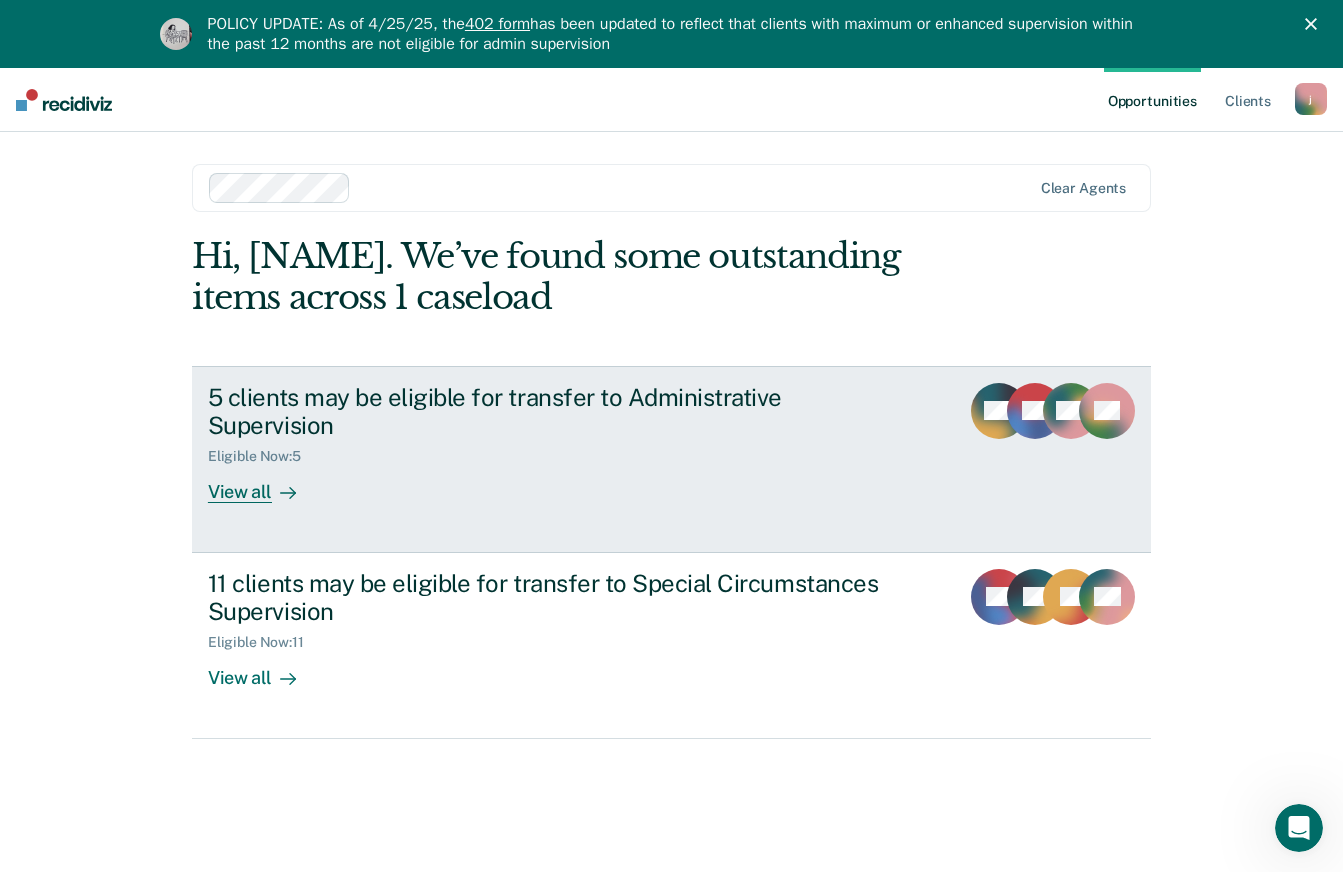 click on "View all" at bounding box center [264, 484] 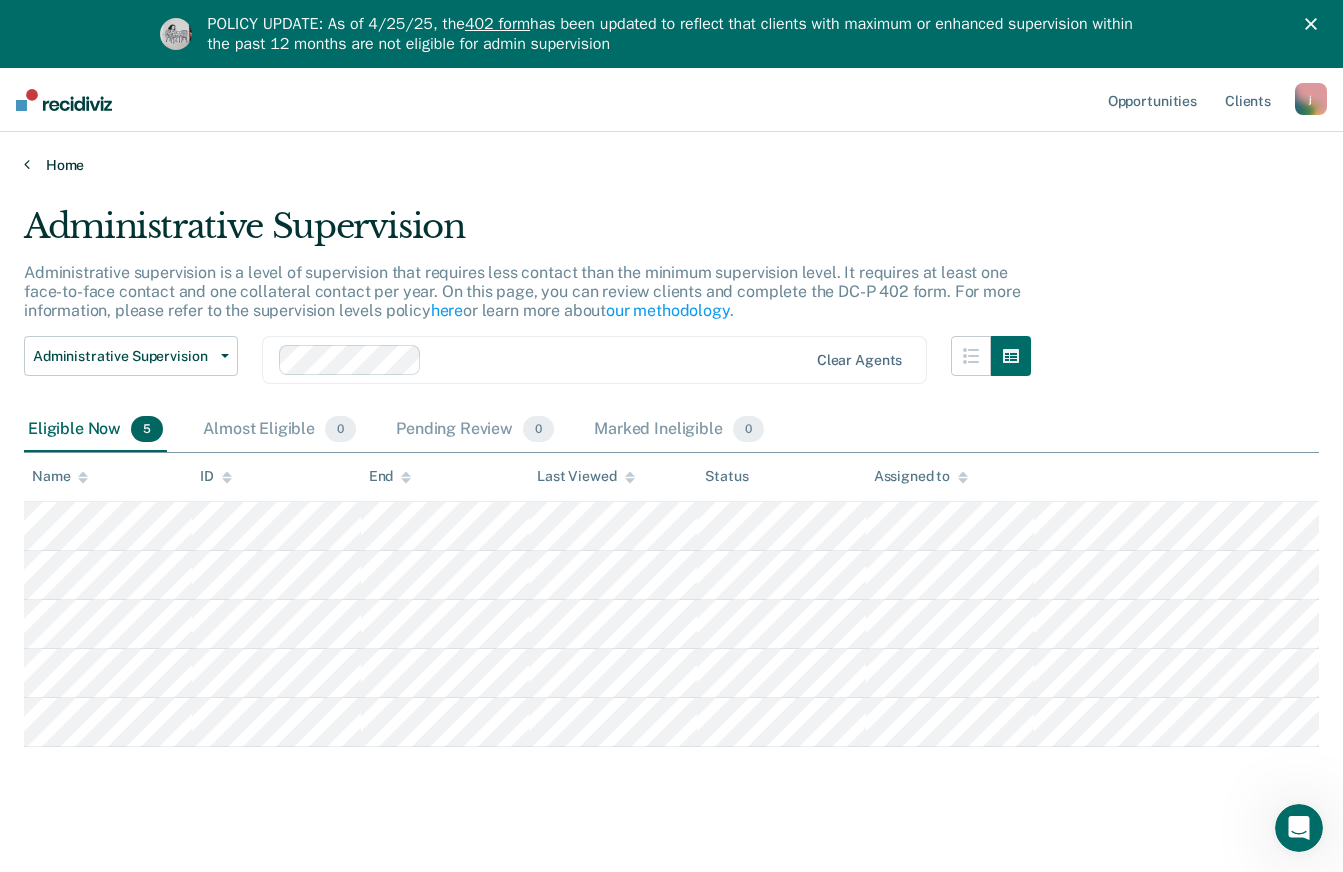 click on "Home" at bounding box center [671, 165] 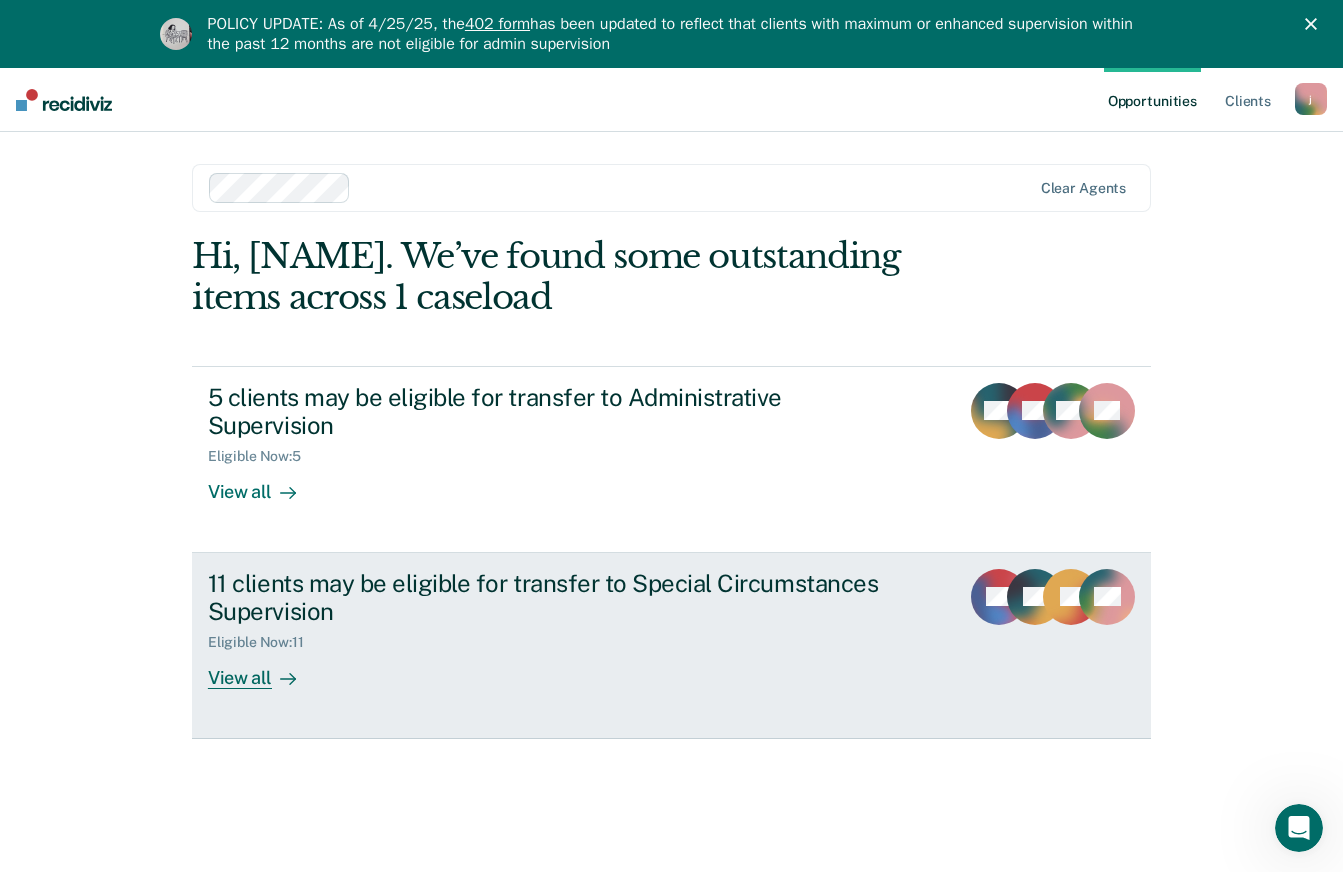 click at bounding box center [288, 679] 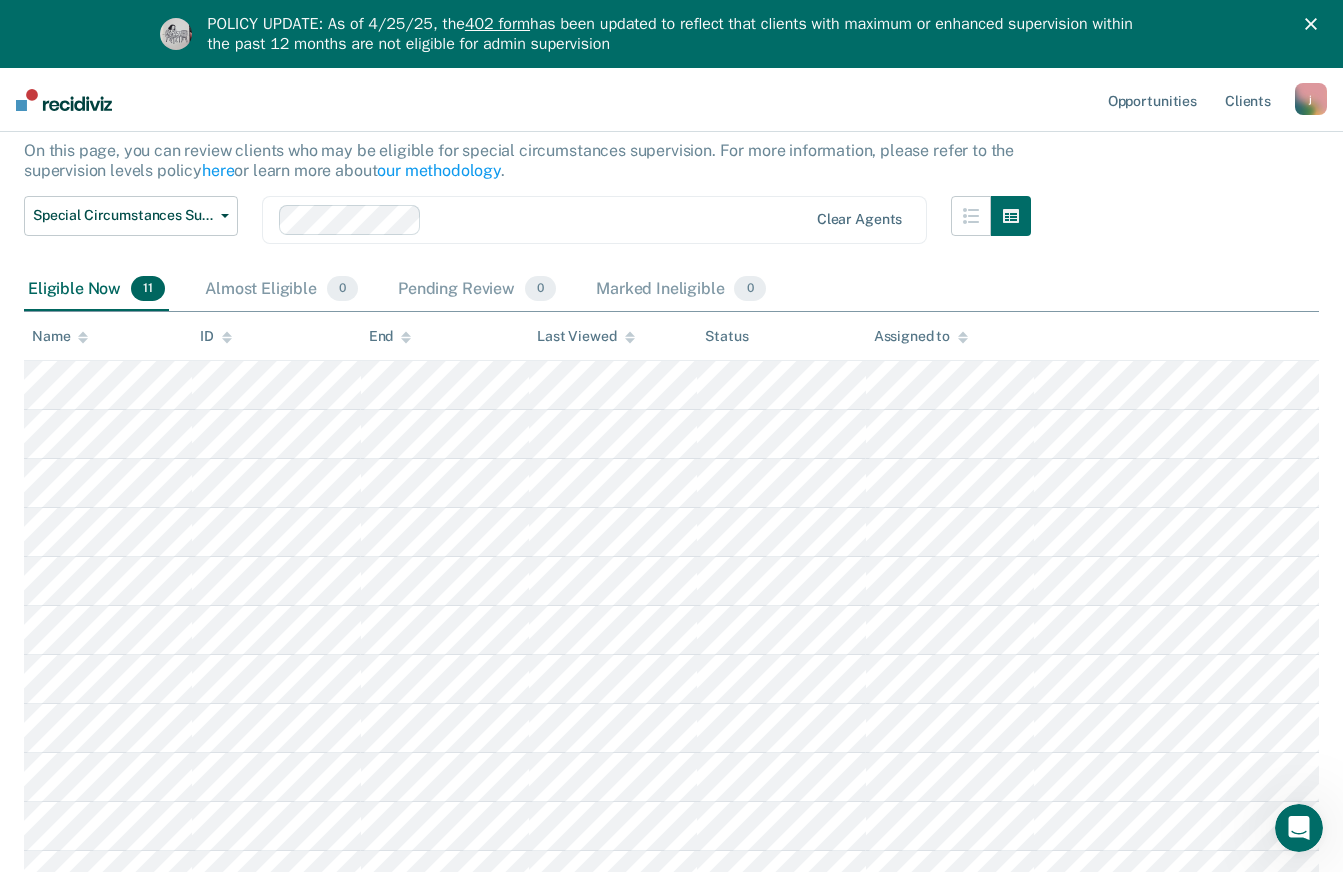 scroll, scrollTop: 0, scrollLeft: 0, axis: both 